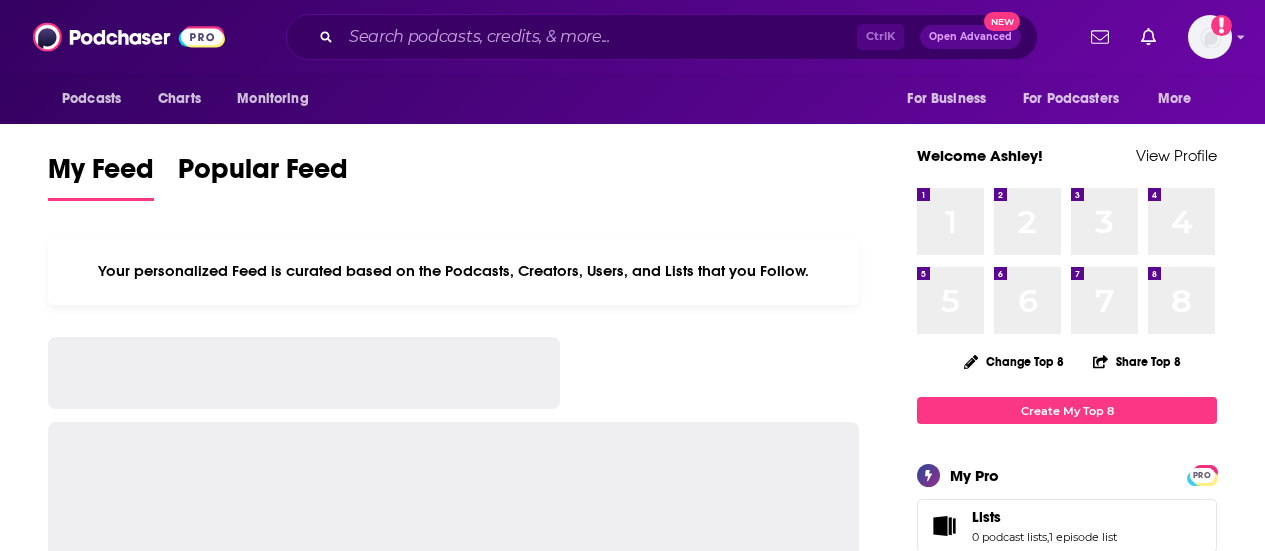 scroll, scrollTop: 0, scrollLeft: 0, axis: both 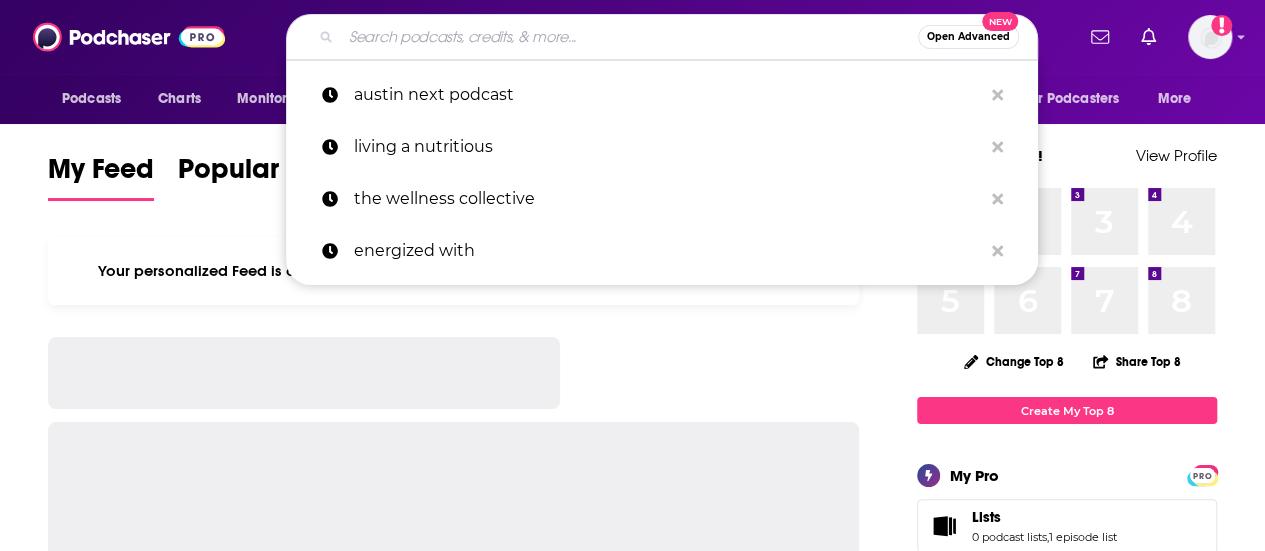 click at bounding box center [629, 37] 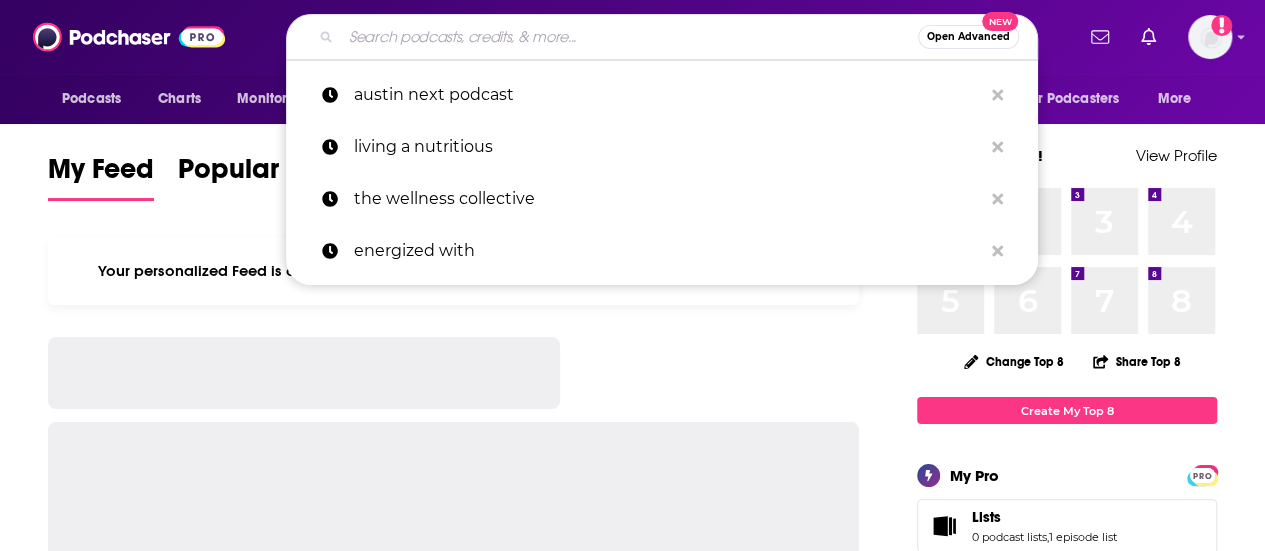 click at bounding box center (629, 37) 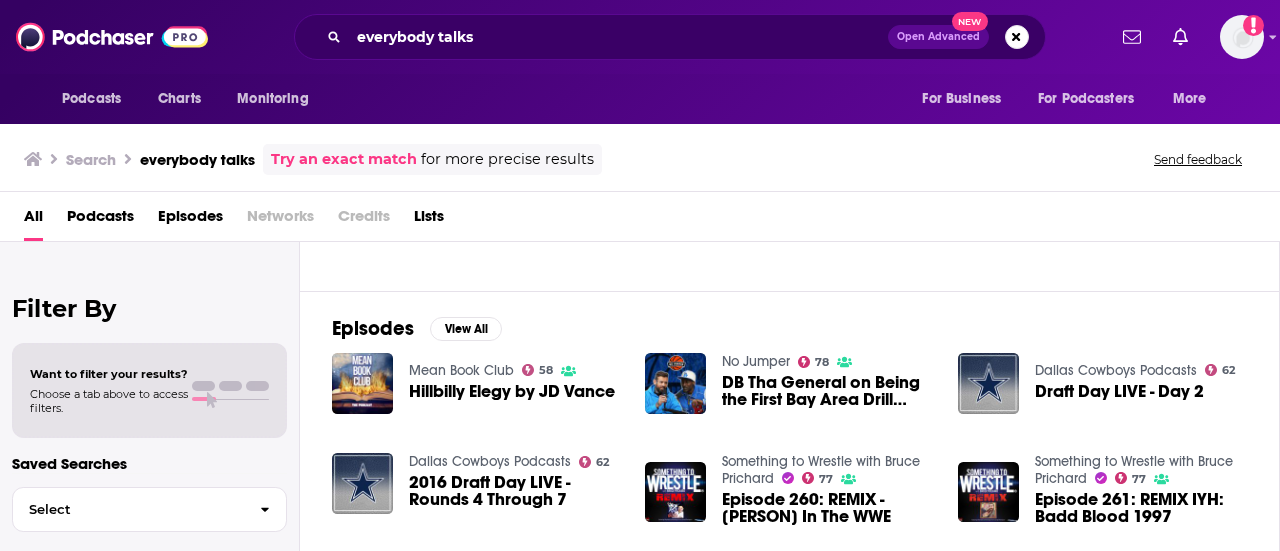 scroll, scrollTop: 200, scrollLeft: 0, axis: vertical 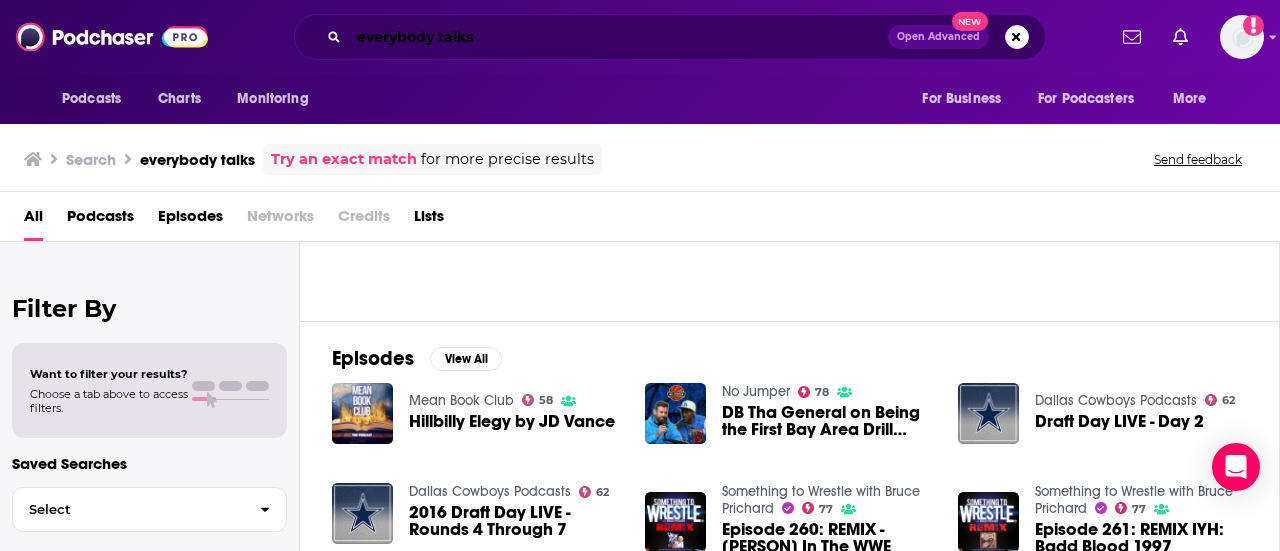 click on "everybody talks" at bounding box center (618, 37) 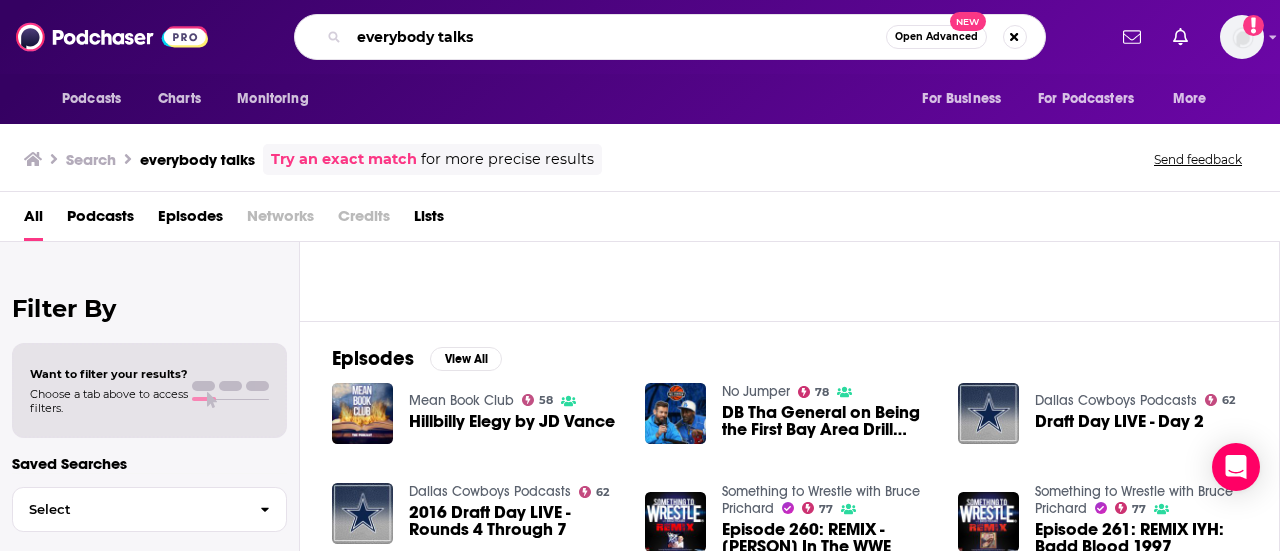 click on "everybody talks" at bounding box center (617, 37) 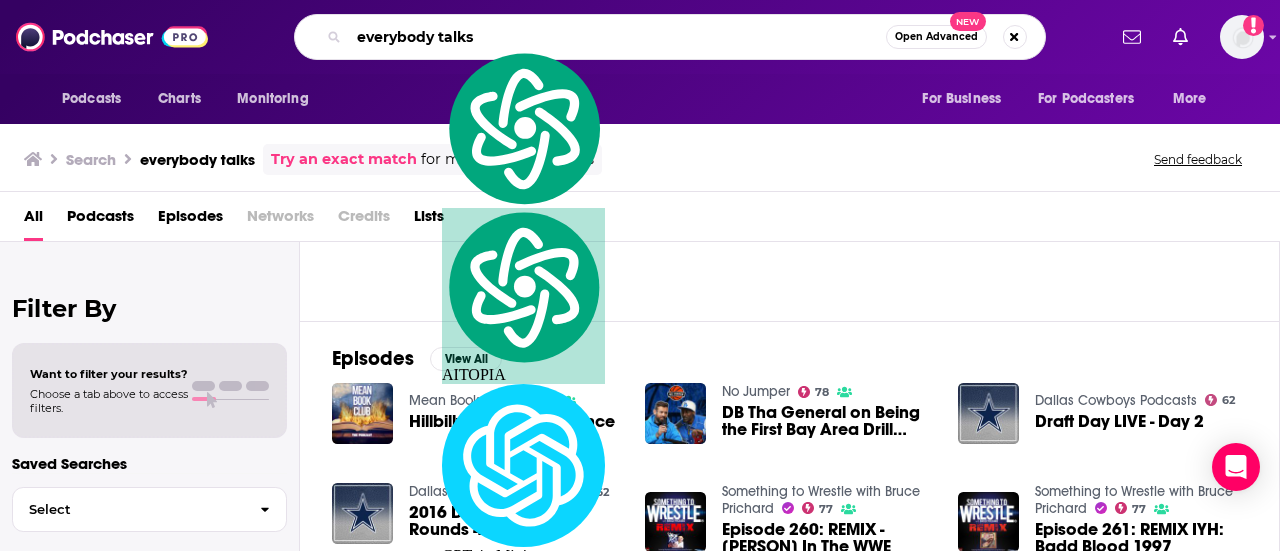 paste on "Every.Body.T" 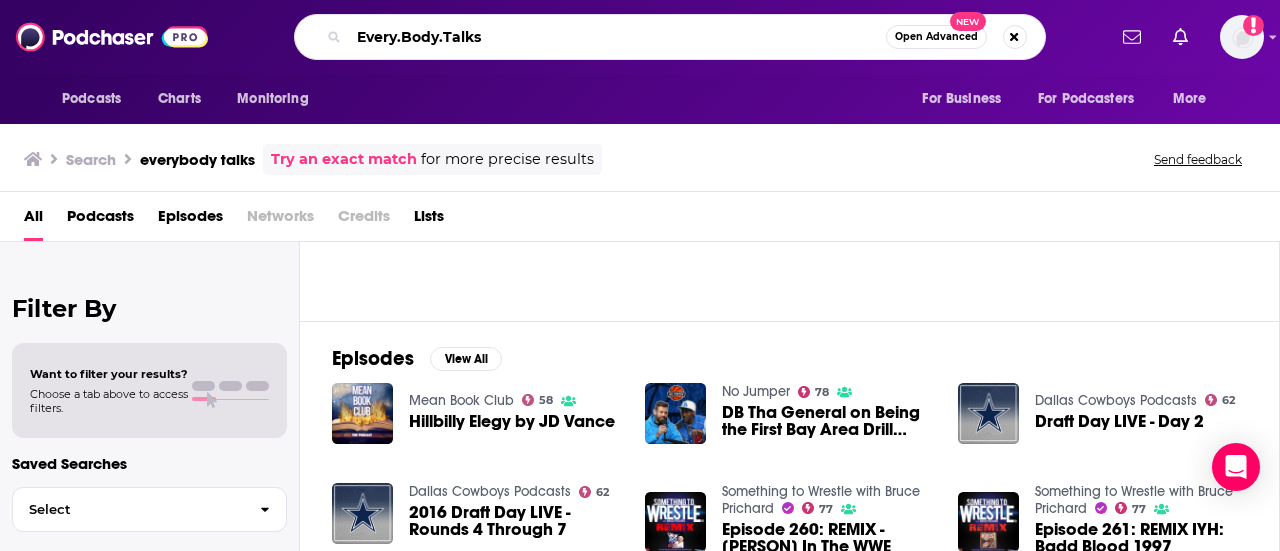 type on "Every.Body.Talks" 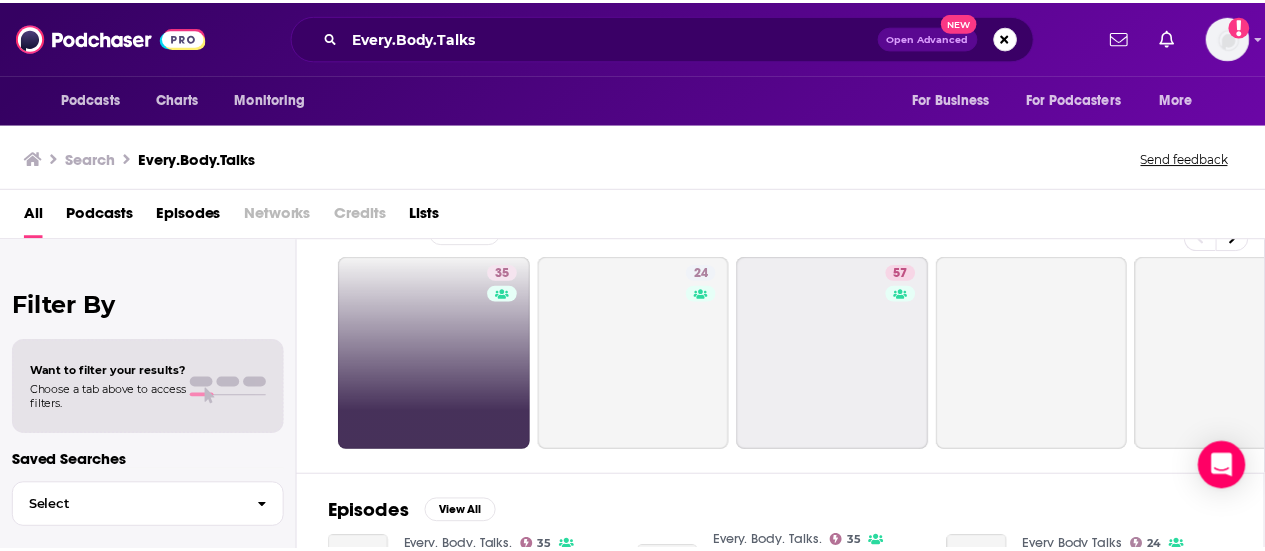 scroll, scrollTop: 0, scrollLeft: 0, axis: both 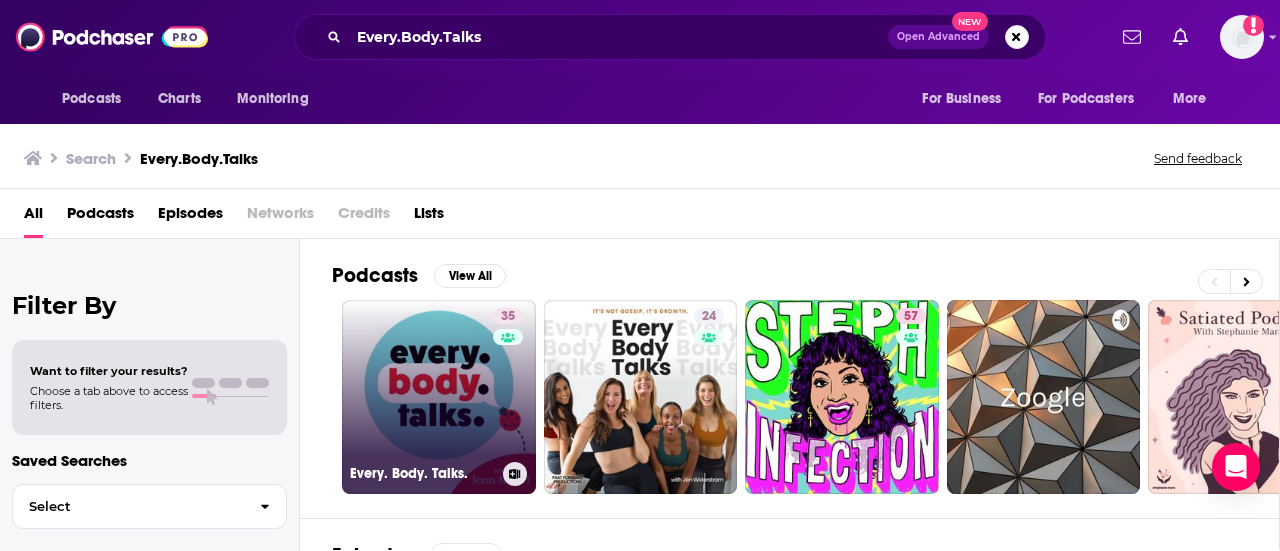 click on "35 Every. Body. Talks." at bounding box center [439, 397] 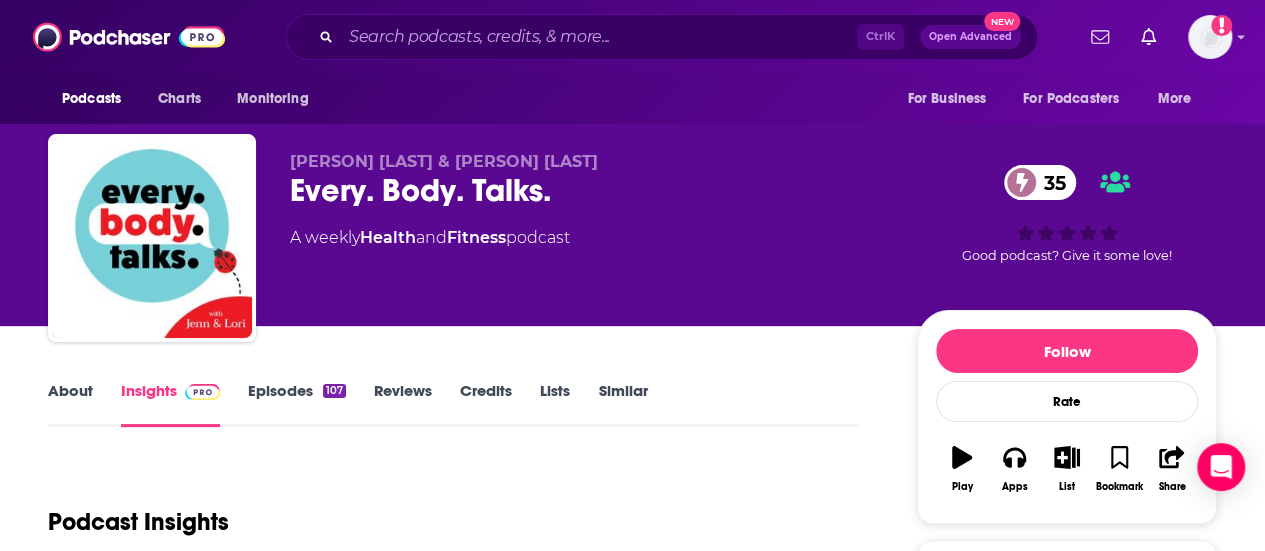 click on "About" at bounding box center (70, 404) 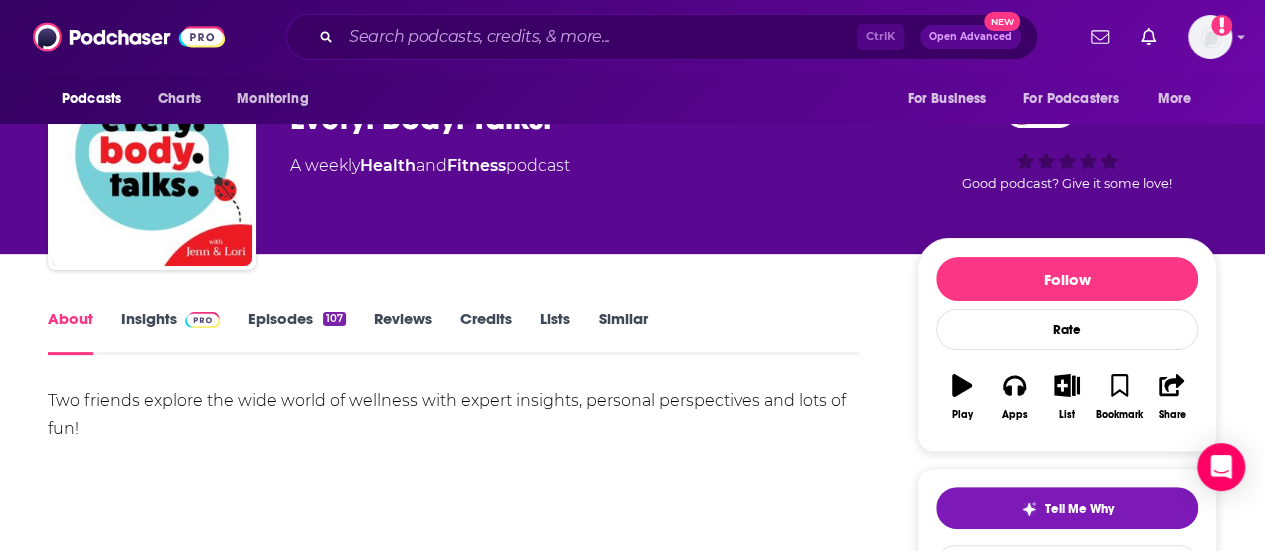 scroll, scrollTop: 100, scrollLeft: 0, axis: vertical 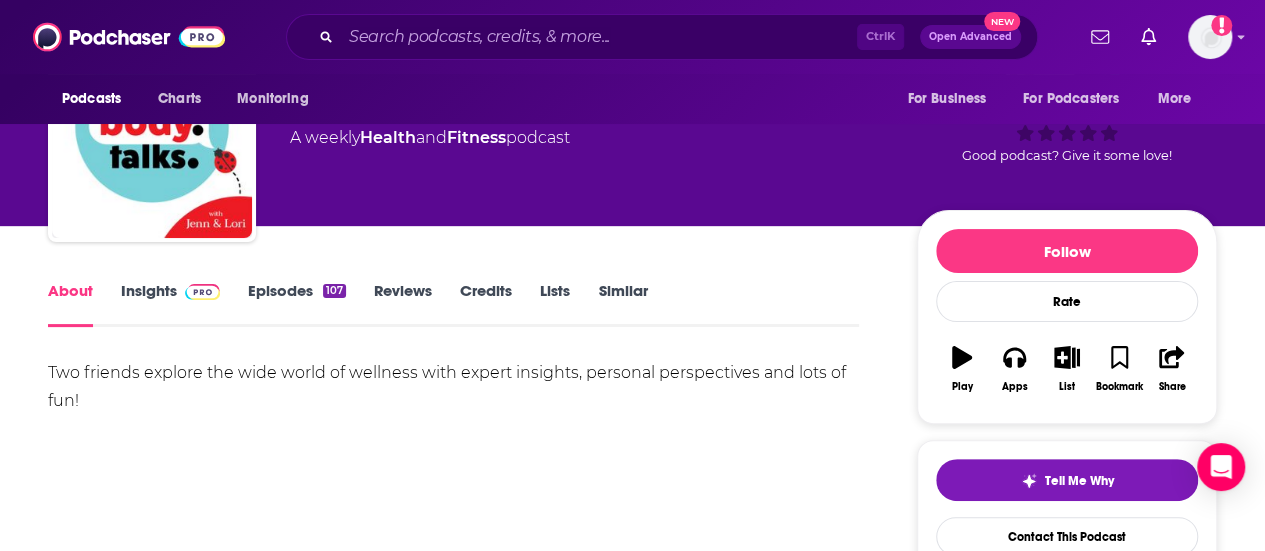 click on "Two friends explore the wide world of wellness with expert insights, personal perspectives and lots of fun!" at bounding box center (453, 387) 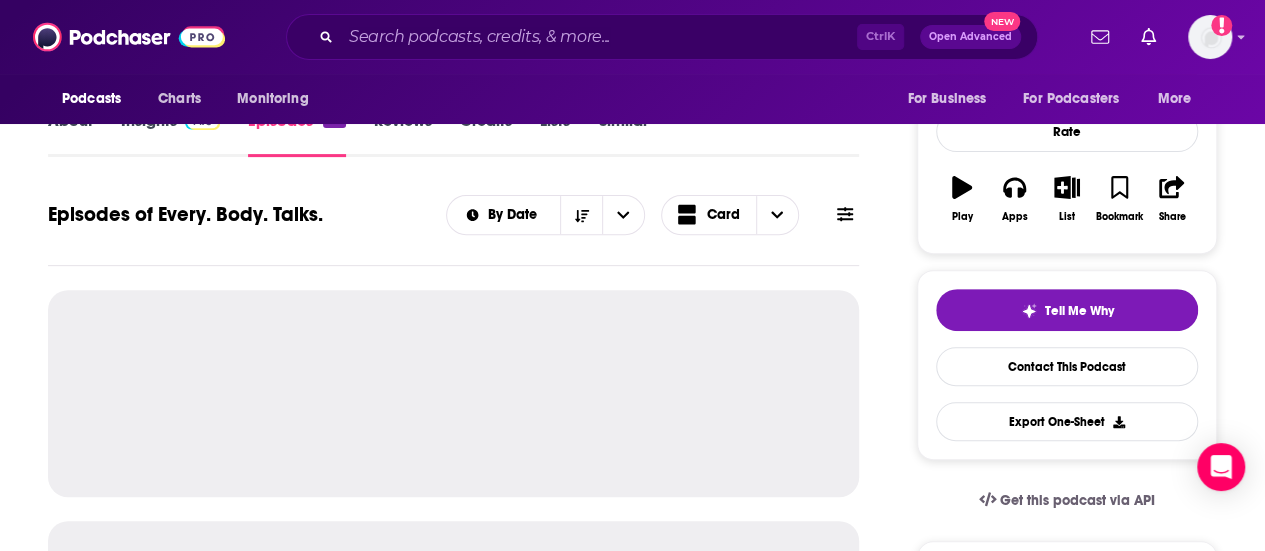 scroll, scrollTop: 300, scrollLeft: 0, axis: vertical 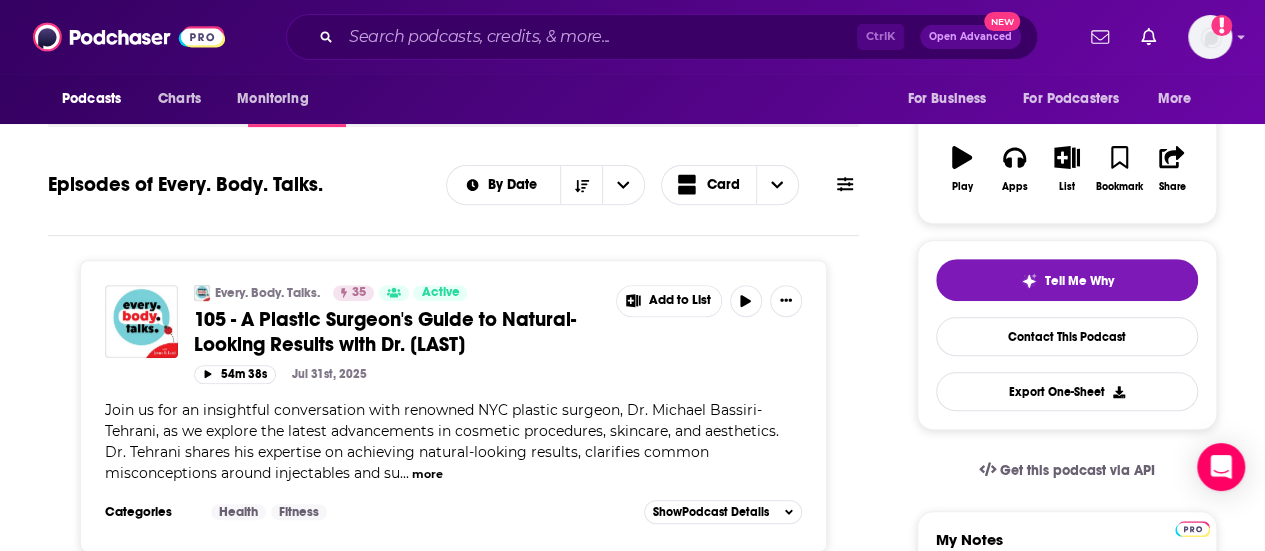 click 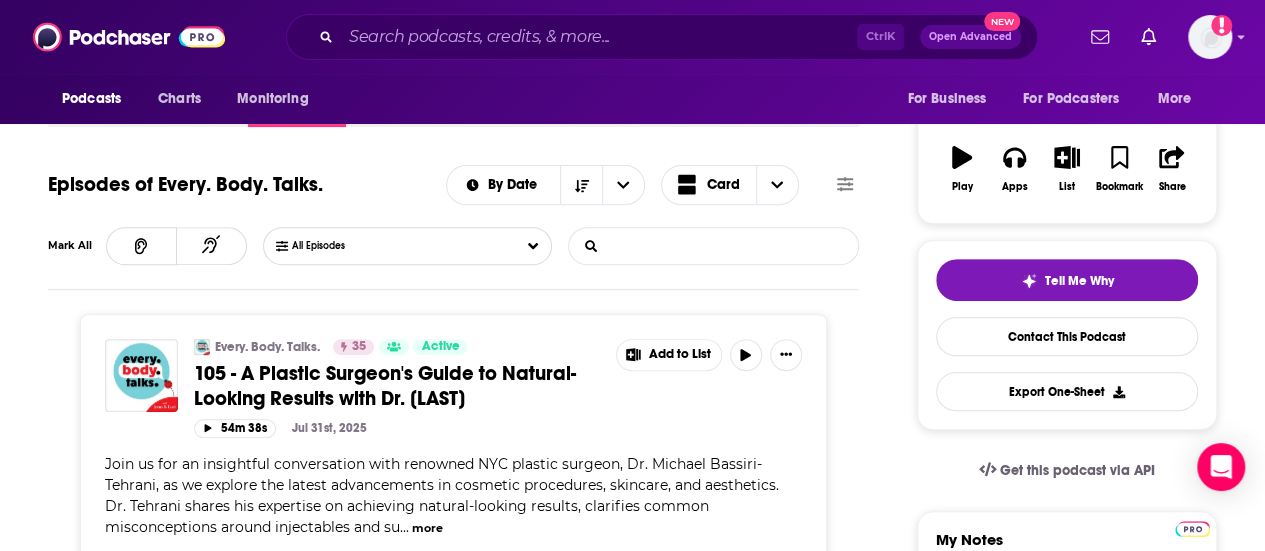 click on "List Search Input" at bounding box center (673, 246) 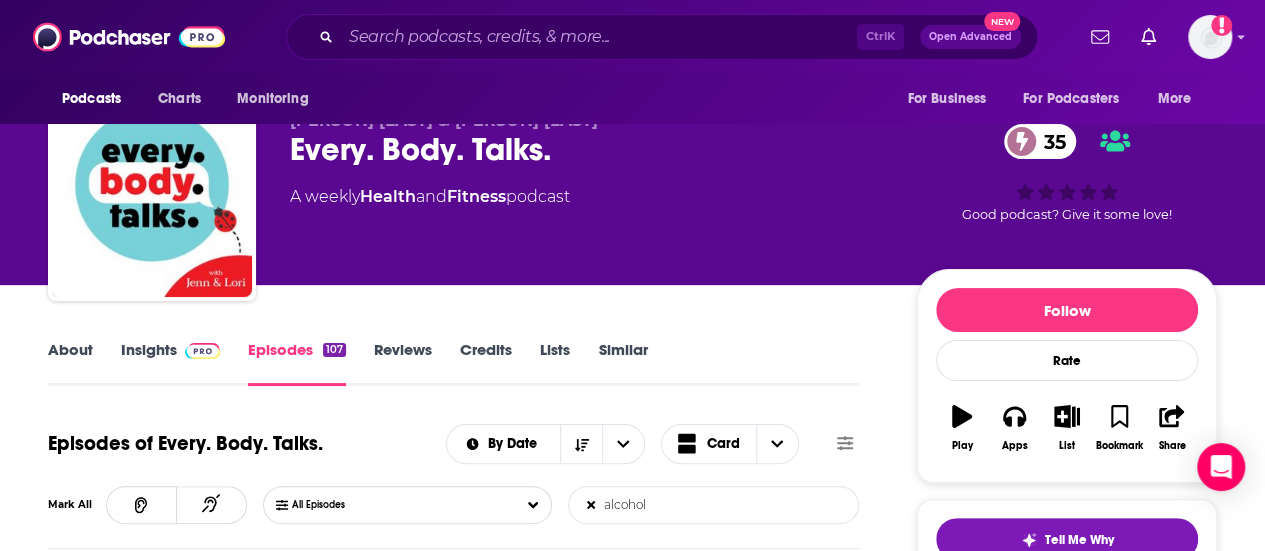 scroll, scrollTop: 0, scrollLeft: 0, axis: both 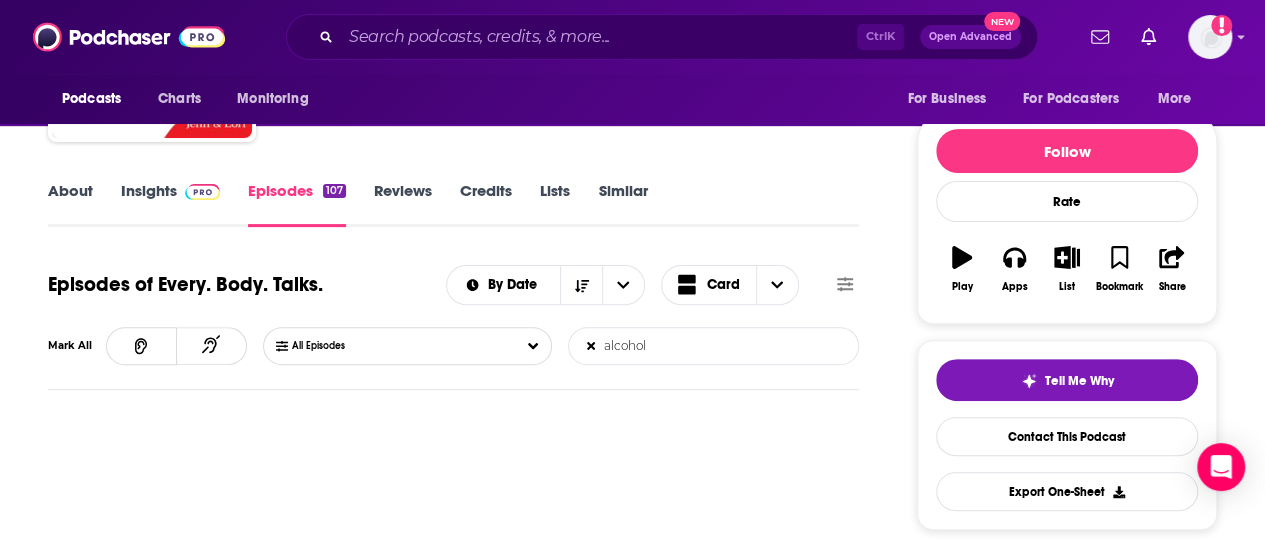 drag, startPoint x: 655, startPoint y: 355, endPoint x: 559, endPoint y: 348, distance: 96.25487 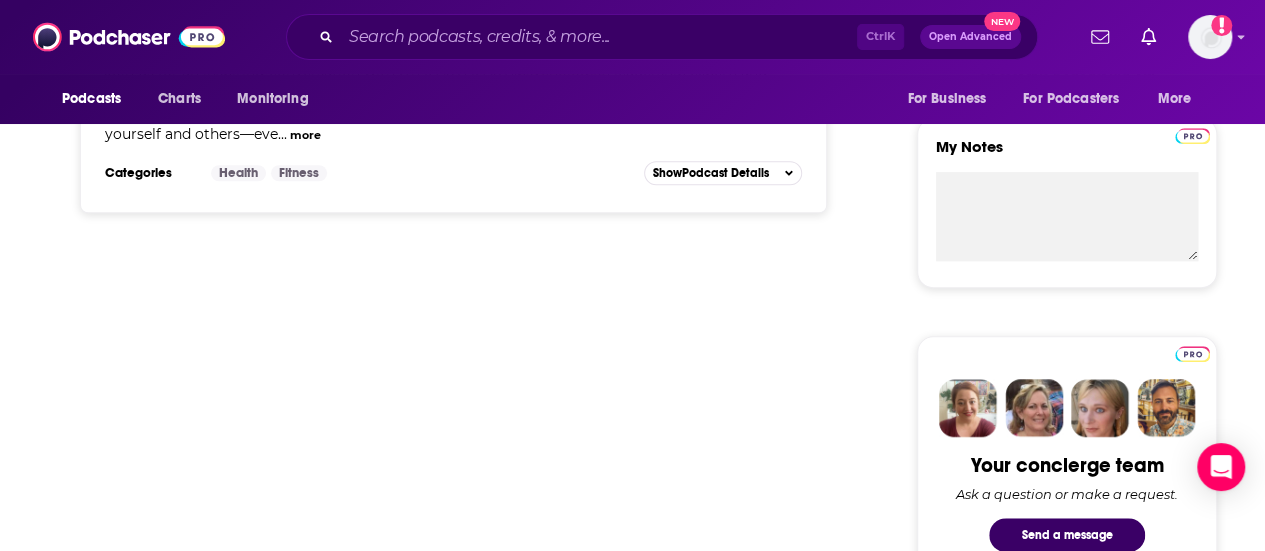 scroll, scrollTop: 300, scrollLeft: 0, axis: vertical 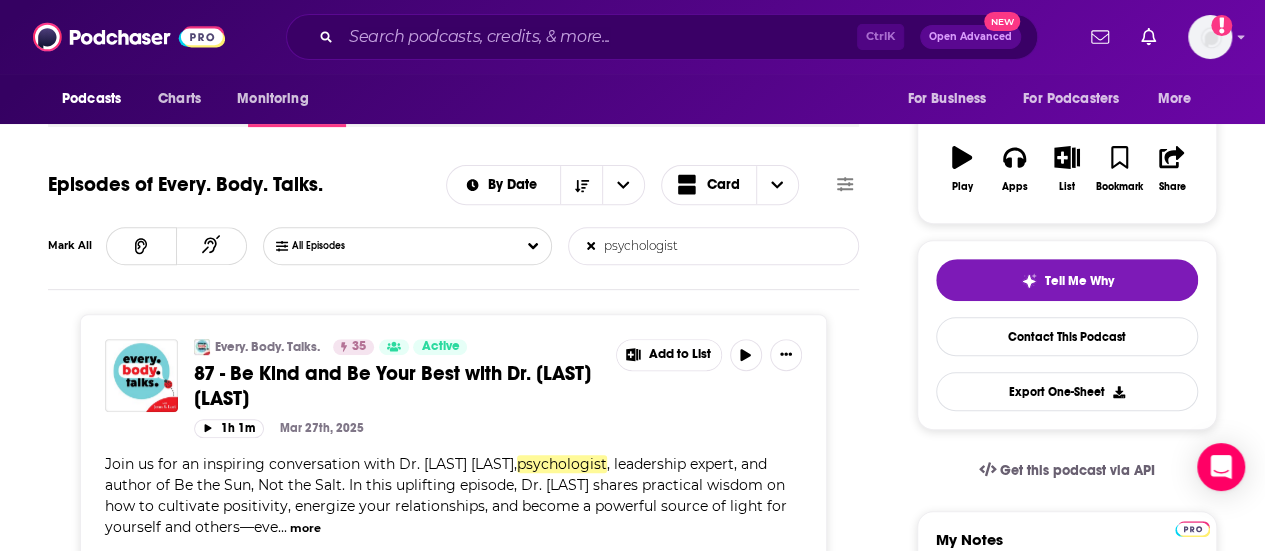 click on "psychologist" at bounding box center [673, 246] 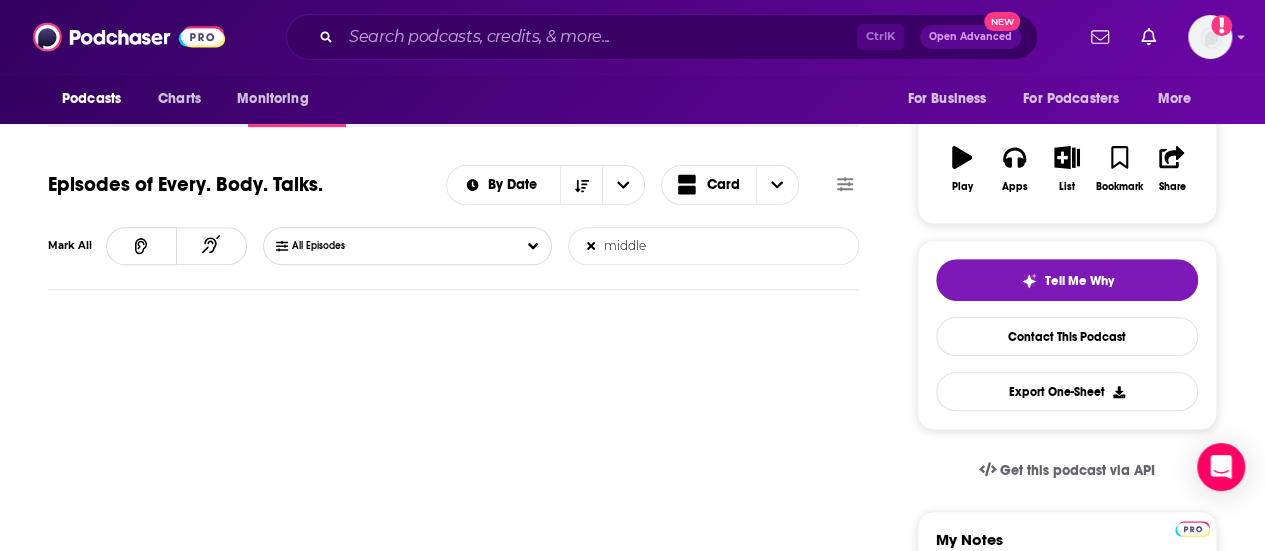 scroll, scrollTop: 400, scrollLeft: 0, axis: vertical 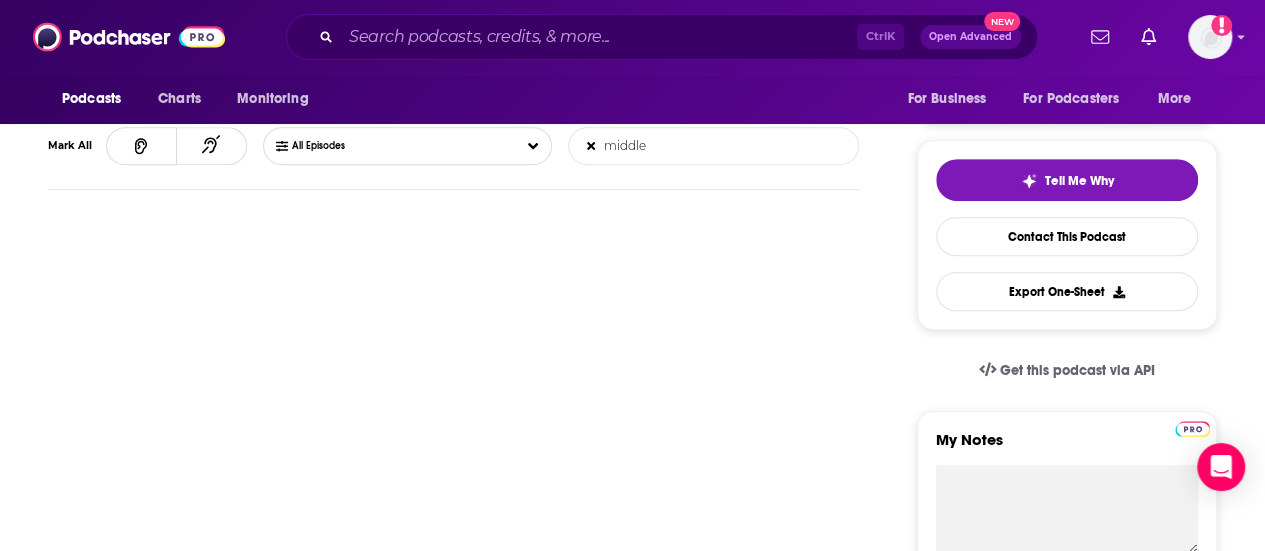 type on "middle" 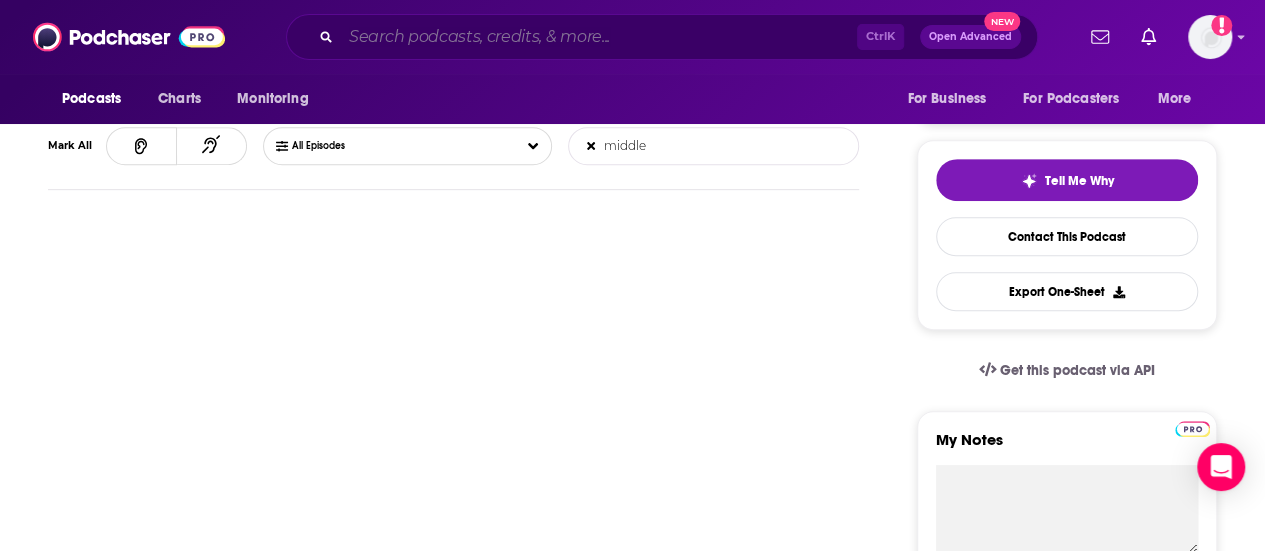 click at bounding box center [599, 37] 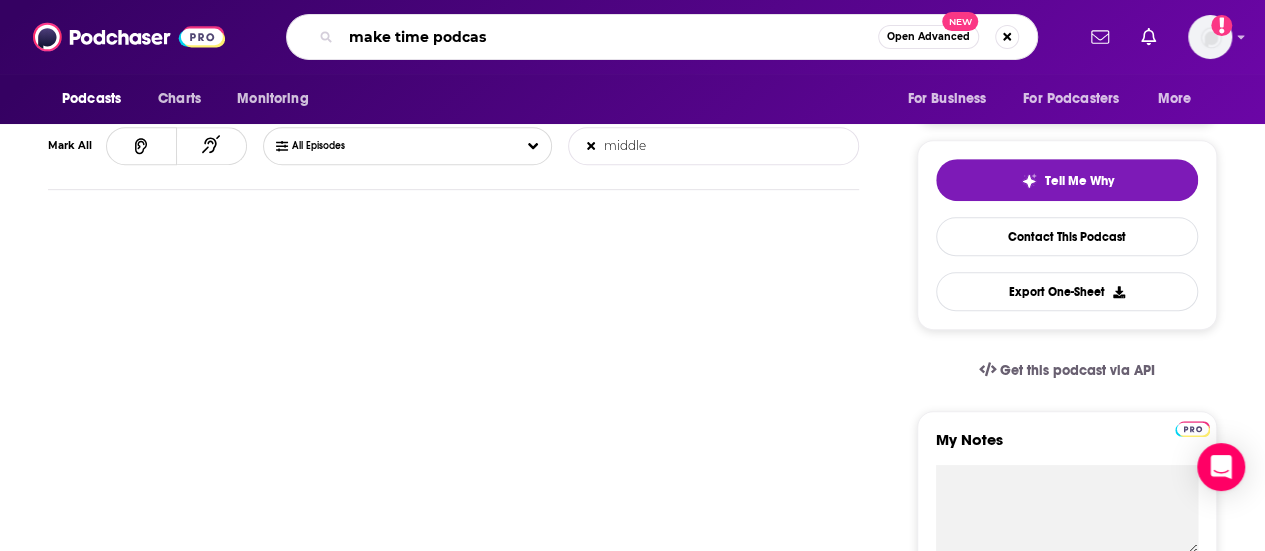 type on "make time podcast" 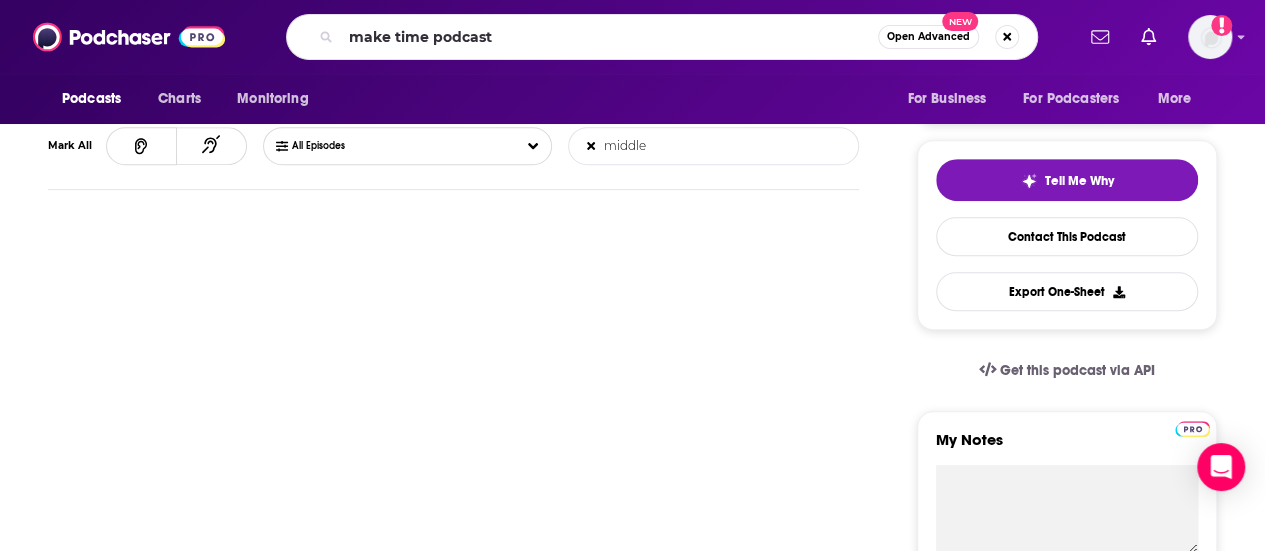 scroll, scrollTop: 0, scrollLeft: 0, axis: both 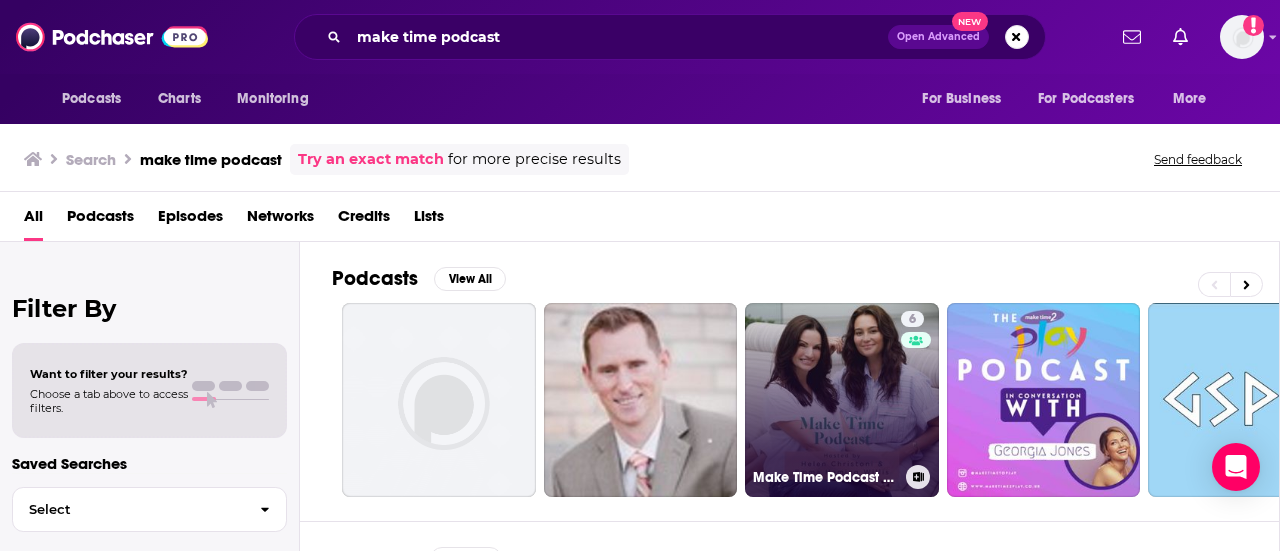 click on "6 Make Time Podcast with [PERSON] and [PERSON]" at bounding box center (842, 400) 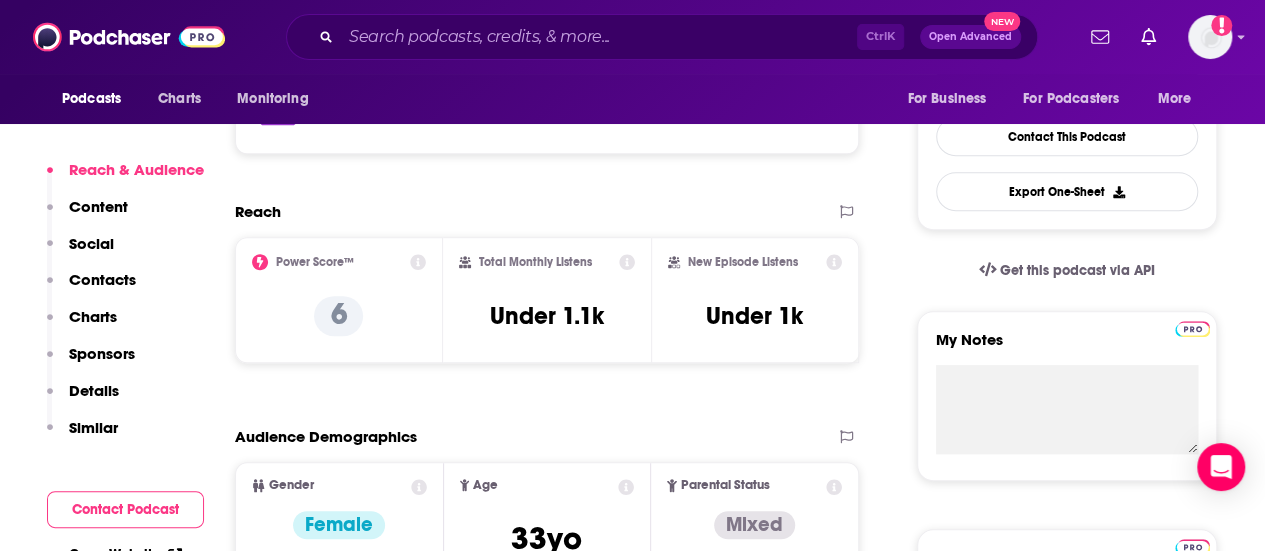 scroll, scrollTop: 200, scrollLeft: 0, axis: vertical 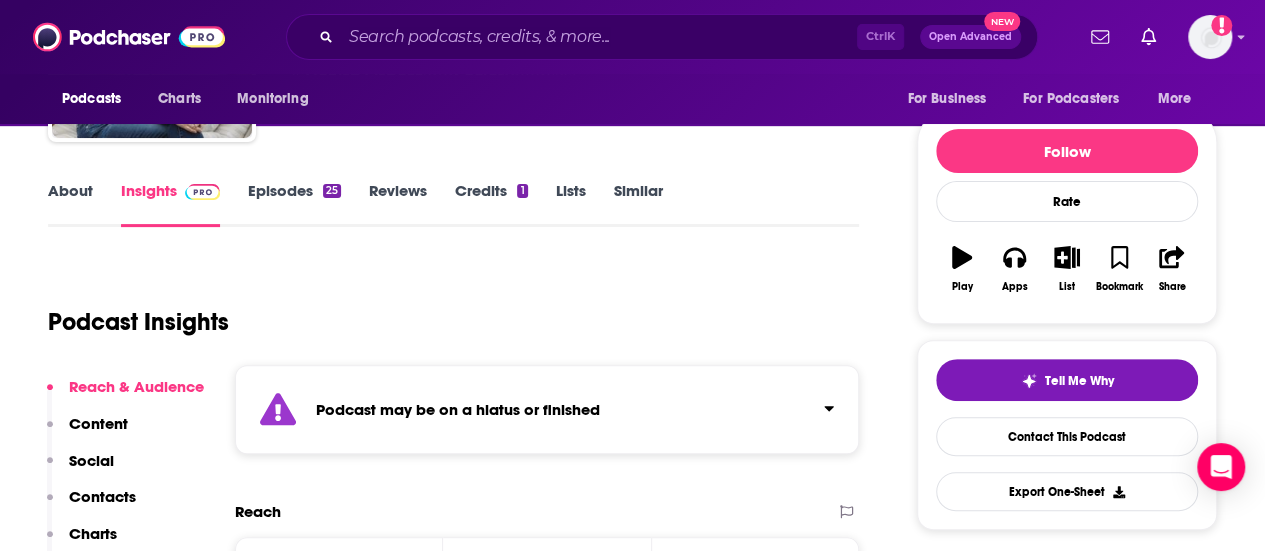 click on "Episodes 25" at bounding box center [294, 204] 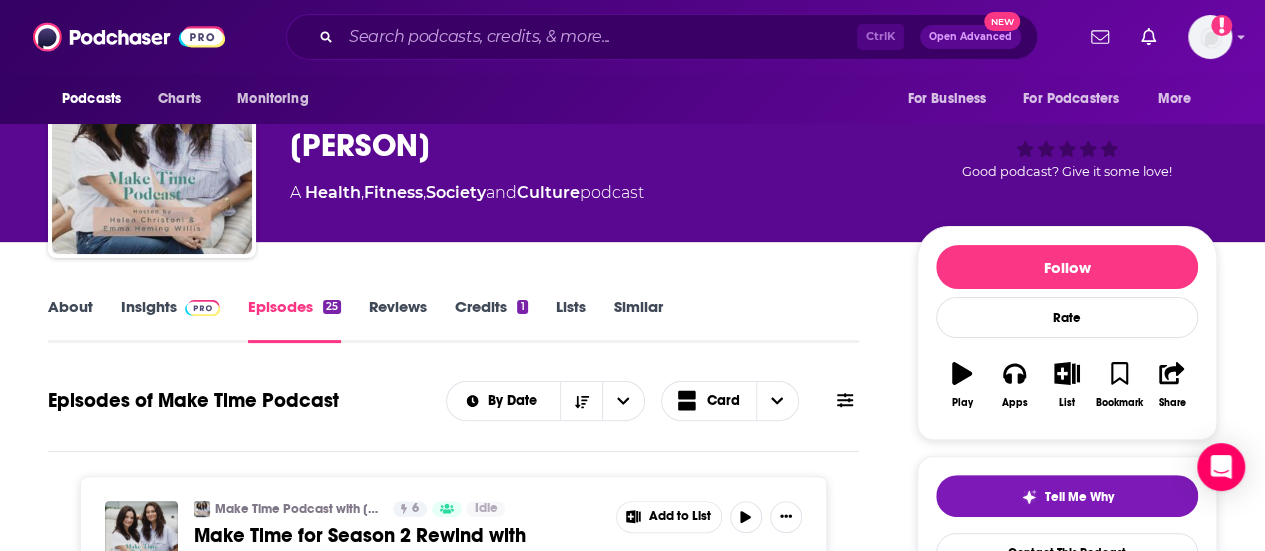 scroll, scrollTop: 0, scrollLeft: 0, axis: both 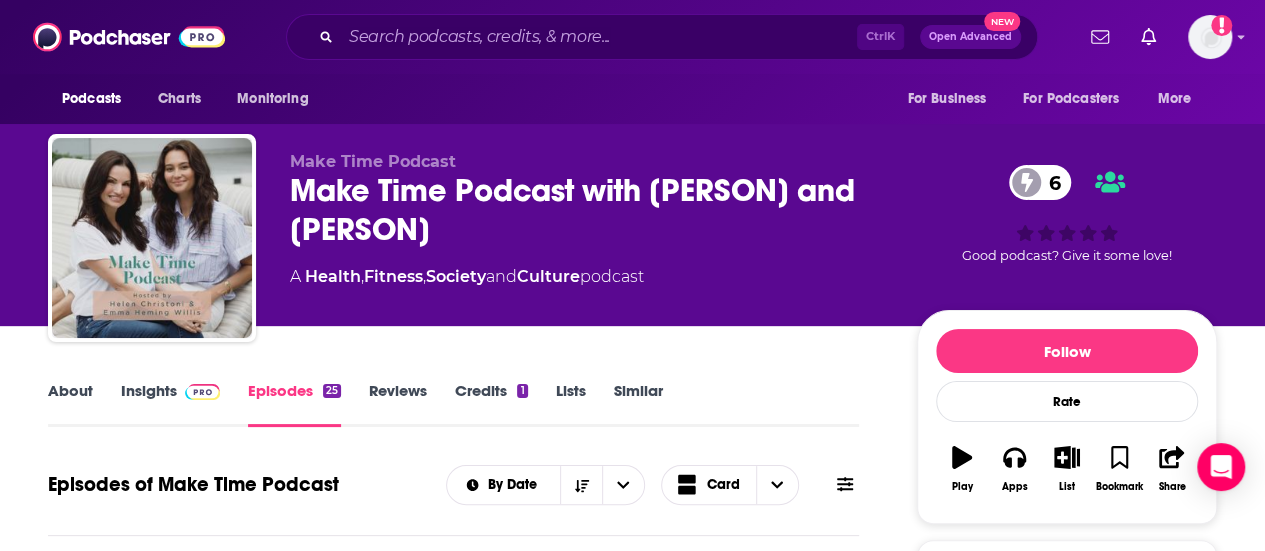 click on "About Insights Episodes 25 Reviews Credits 1 Lists Similar Episodes of Make Time Podcast By Date Card Make Time Podcast with [PERSON] and [PERSON] 6 Idle Make Time for Season 2 Rewind with [PERSON] & [PERSON]! - Make Time Podcast - Season 2 Episode 12 Add to List 17m 50s [DATE] 🎙️ Join *Make Time* podcast hosts [PERSON] [LAST] and [PERSON] [LAST] as they look back at some of their favorite moments from season two. In the last few months, we’ve covered a lot of ground. We talked about how to support caregivers, learned some amazing flirting tips, tapped into our femininity, and found new w ... more Categories Health Fitness Society Add to List Show Podcast Details Make Time Podcast with [PERSON] and [PERSON] 6 Idle Make Time for Grief with [PERSON] [LAST] - Make Time Podcast - Season 2 Episode 11 Add to List 51m 2s [DATE] ... more Categories Health Fitness Society Add to List Show Podcast Details Make Time Podcast with [PERSON] and [PERSON] 6 Idle Add to List 17m 48s [DATE] ... more Categories Show" at bounding box center [466, 4563] 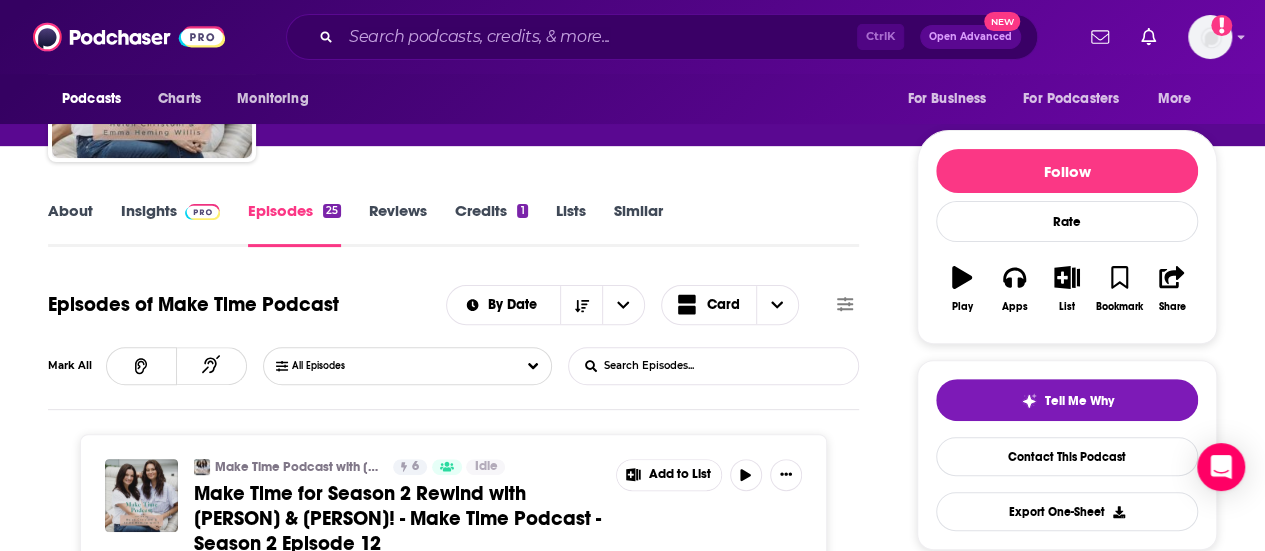 scroll, scrollTop: 300, scrollLeft: 0, axis: vertical 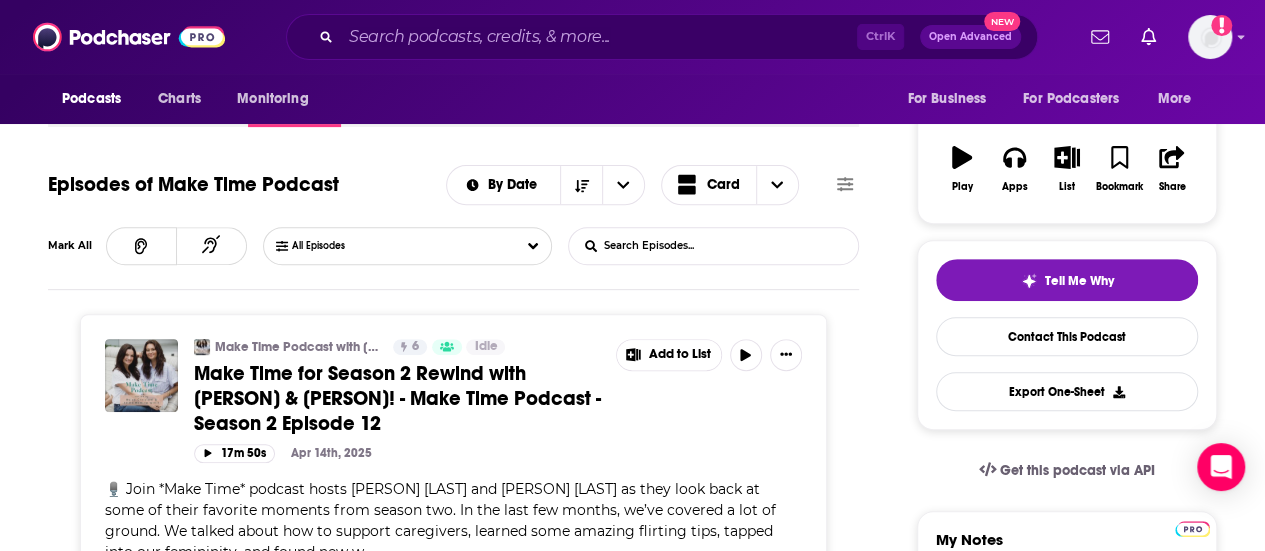 click on "List Search Input" at bounding box center [673, 246] 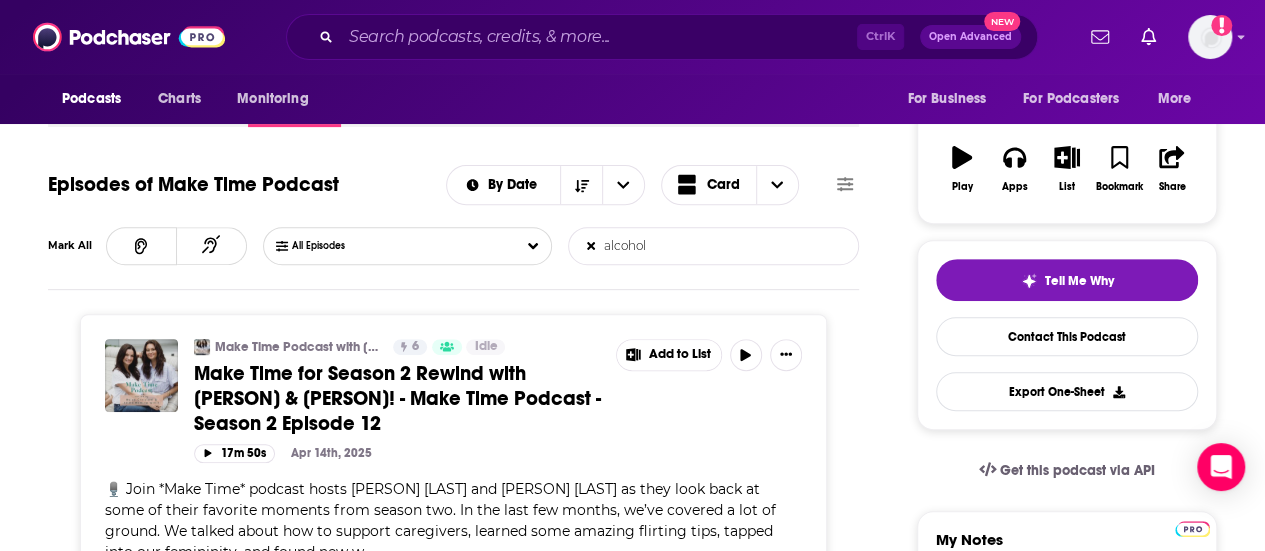 type on "alcohol" 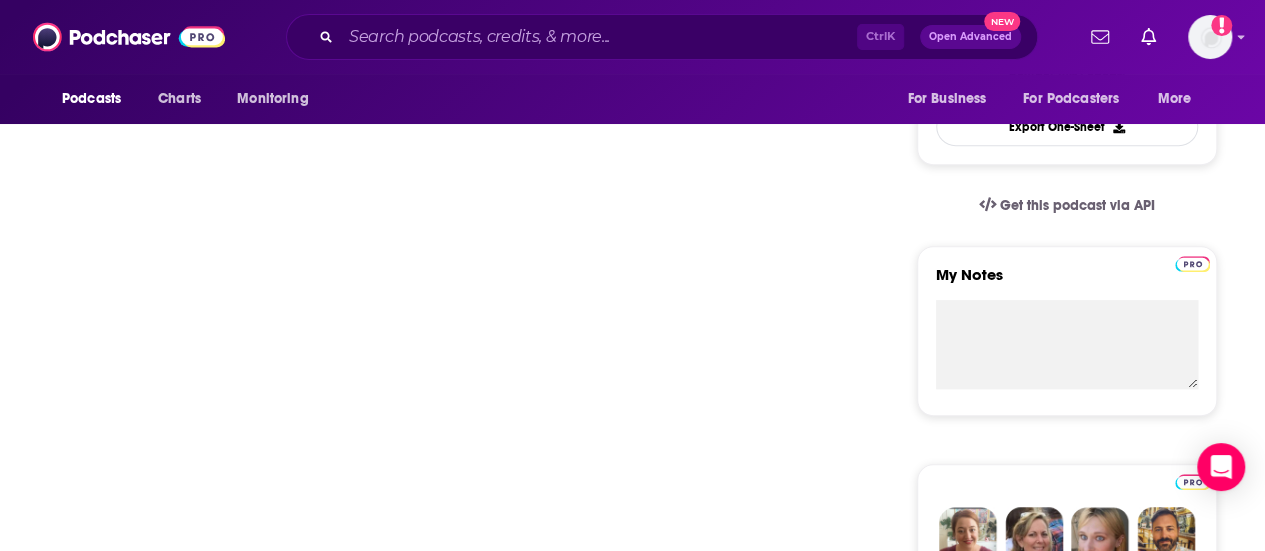 scroll, scrollTop: 300, scrollLeft: 0, axis: vertical 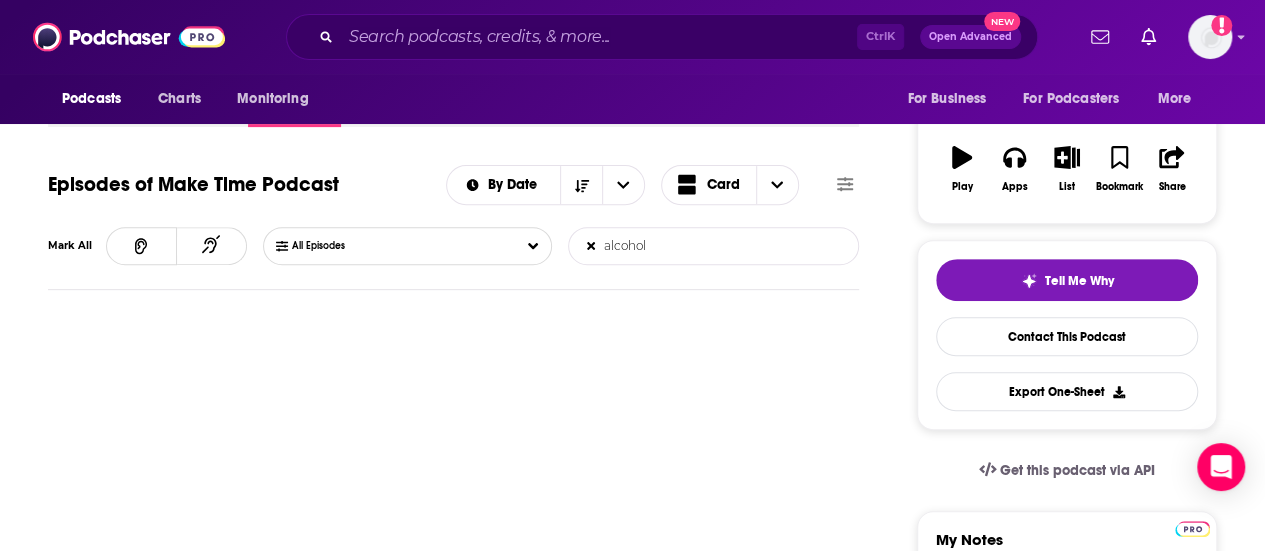 click on "alcohol" at bounding box center (673, 246) 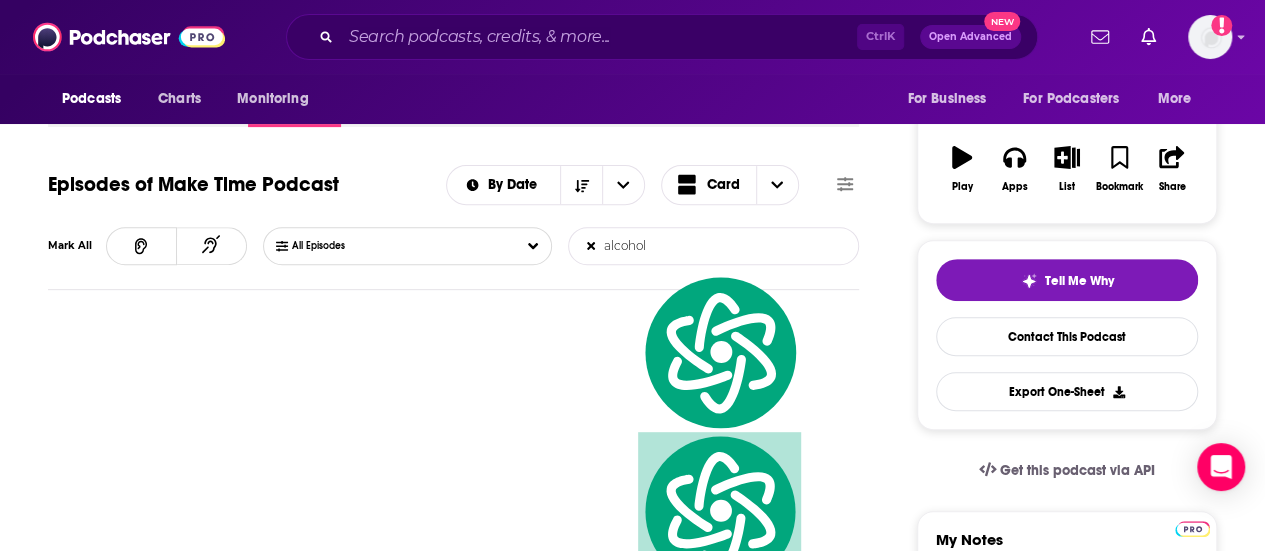 click on "alcohol" at bounding box center (673, 246) 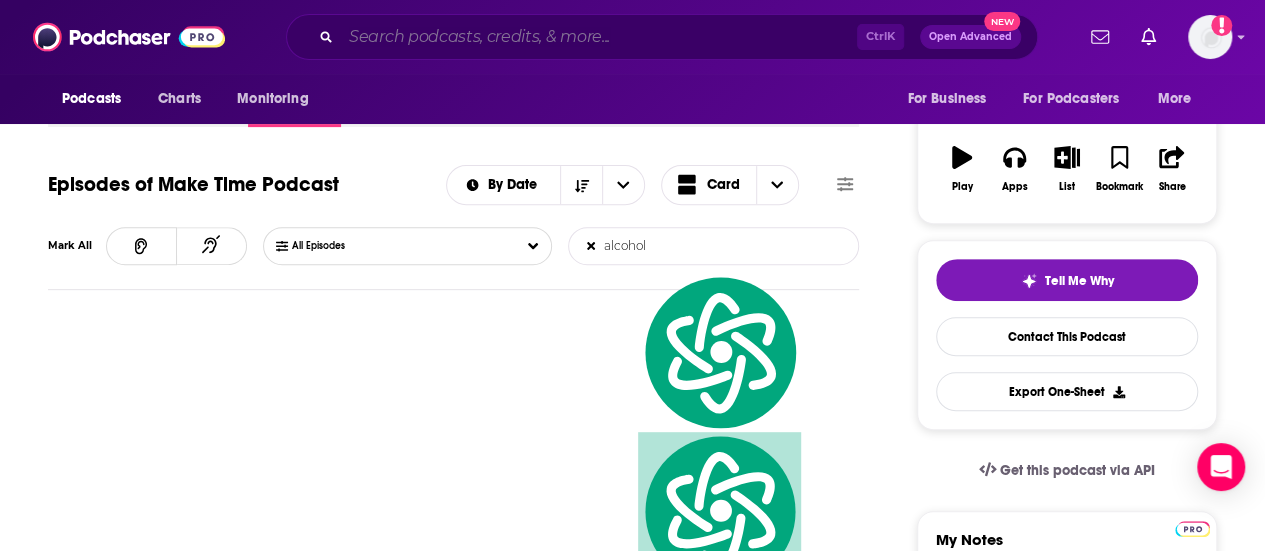 click at bounding box center [599, 37] 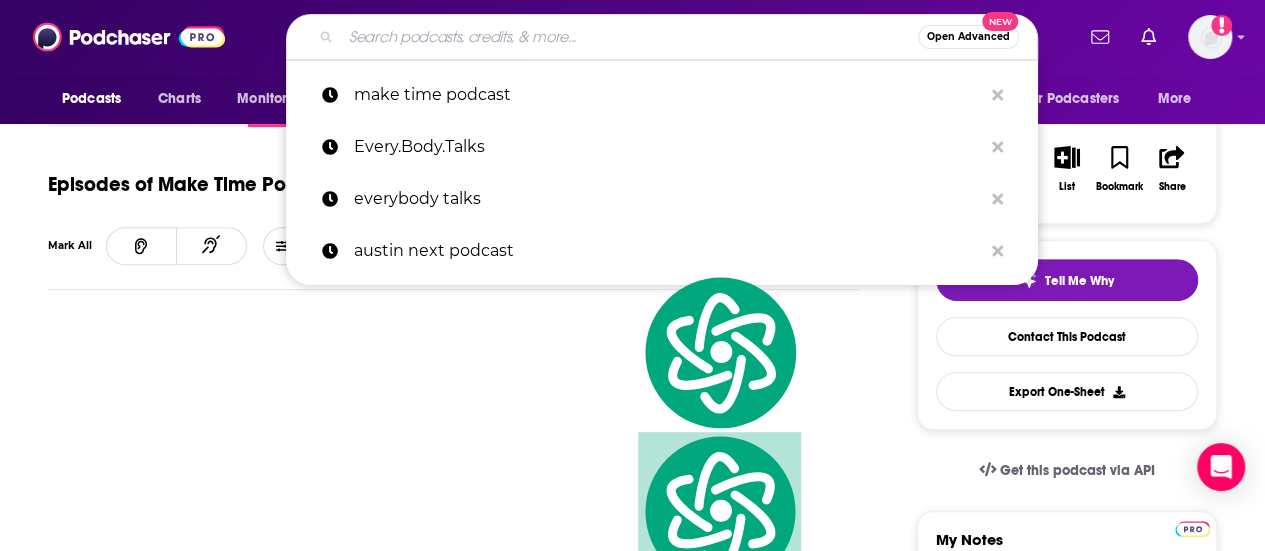 paste on "Resiliency Radio with Dr. Jill" 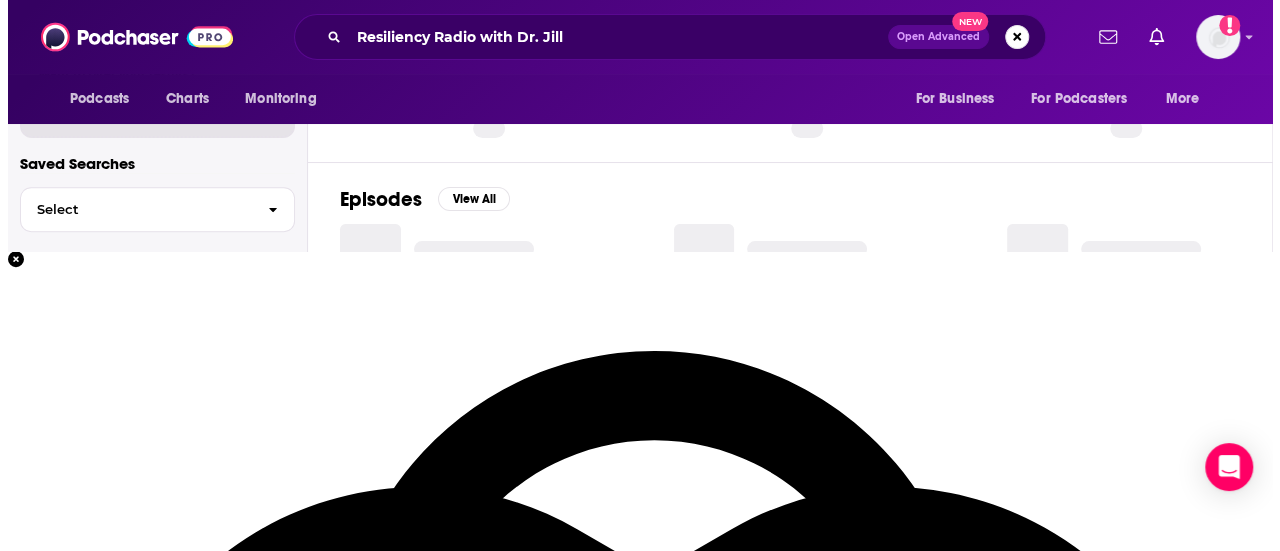 scroll, scrollTop: 0, scrollLeft: 0, axis: both 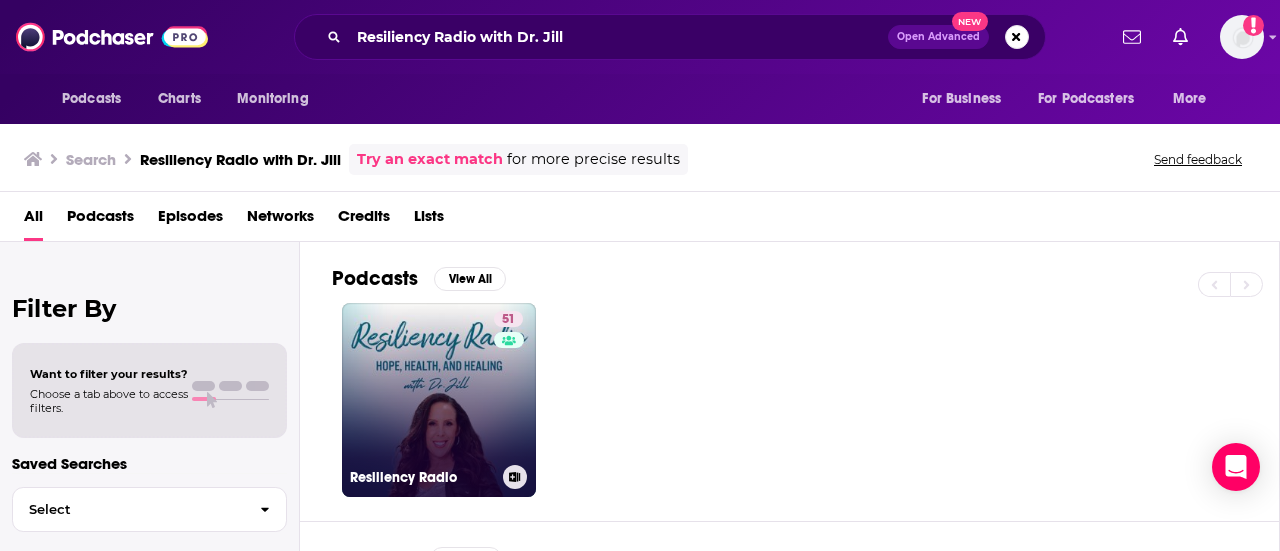 click on "51 Resiliency Radio" at bounding box center (439, 400) 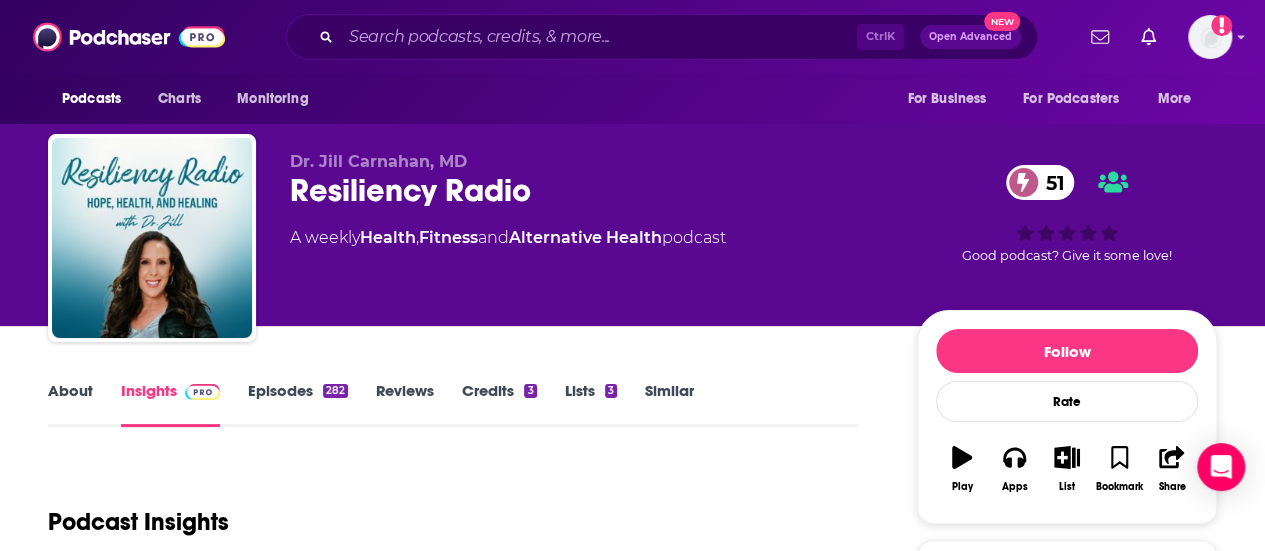 click on "About" at bounding box center [70, 404] 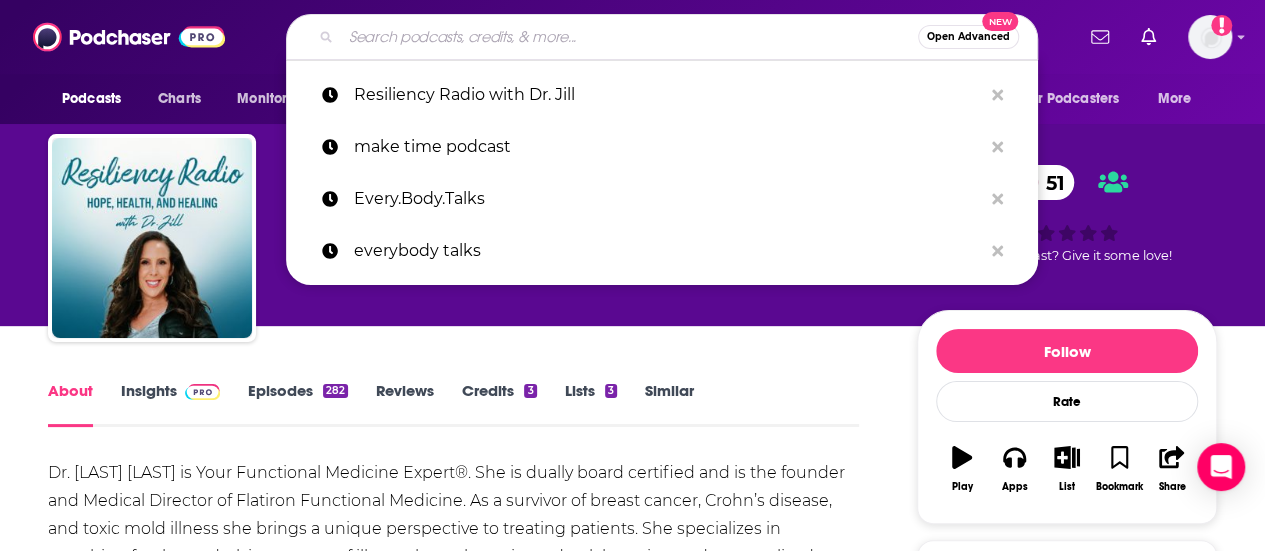 click at bounding box center (629, 37) 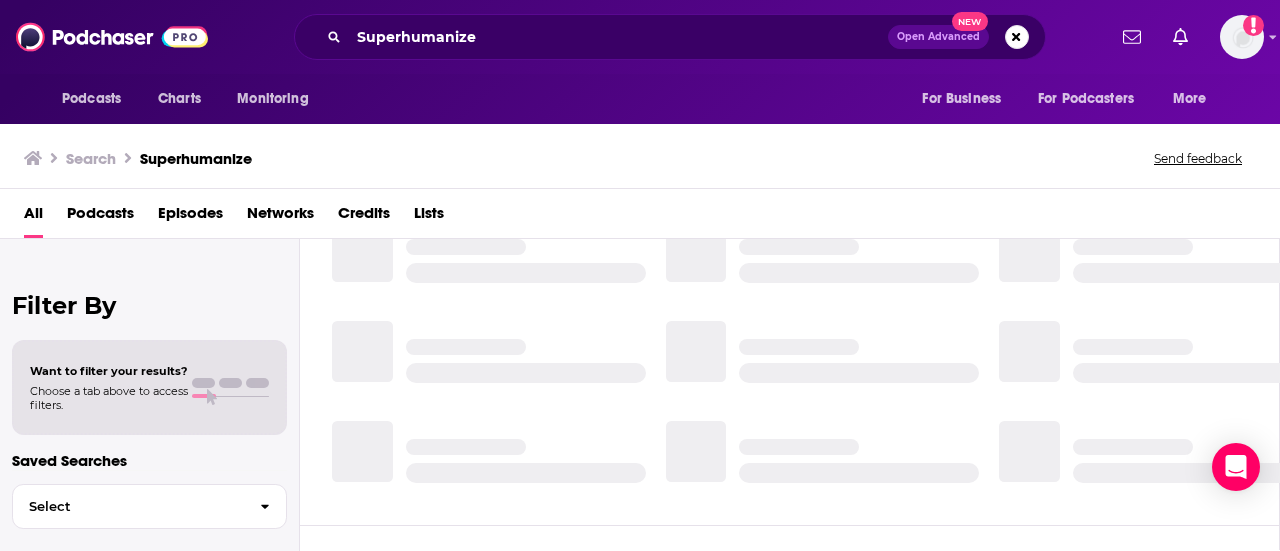 scroll, scrollTop: 100, scrollLeft: 0, axis: vertical 